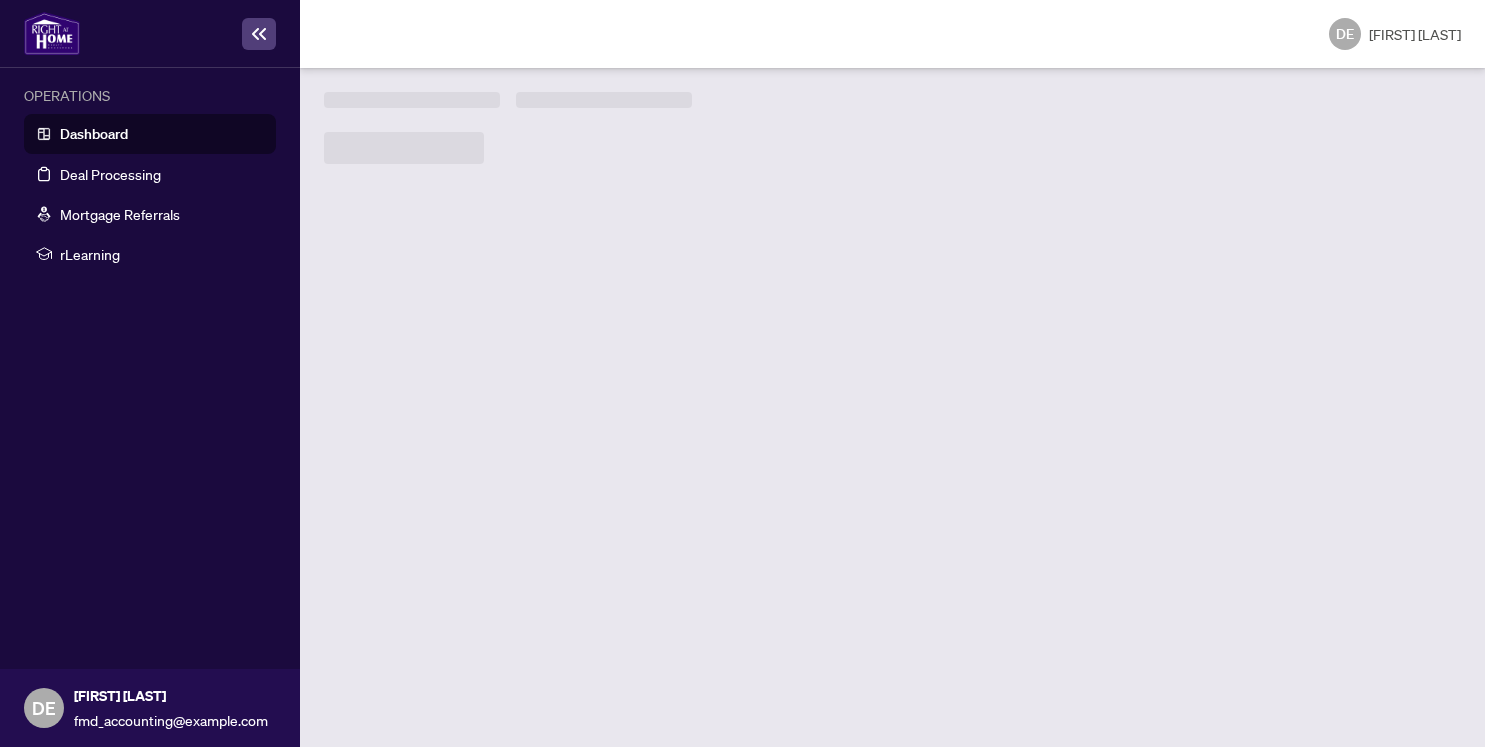 scroll, scrollTop: 0, scrollLeft: 0, axis: both 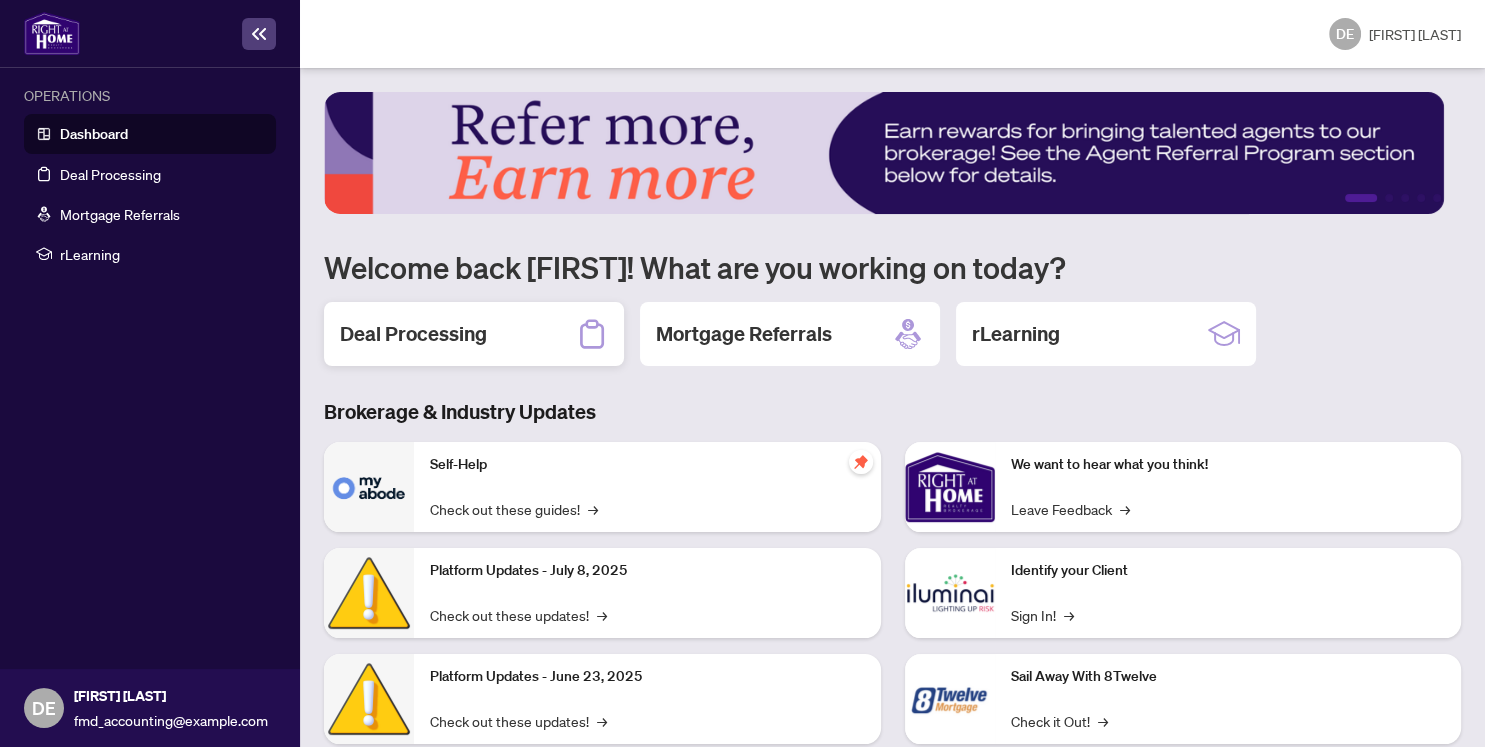 click on "Deal Processing" at bounding box center [413, 334] 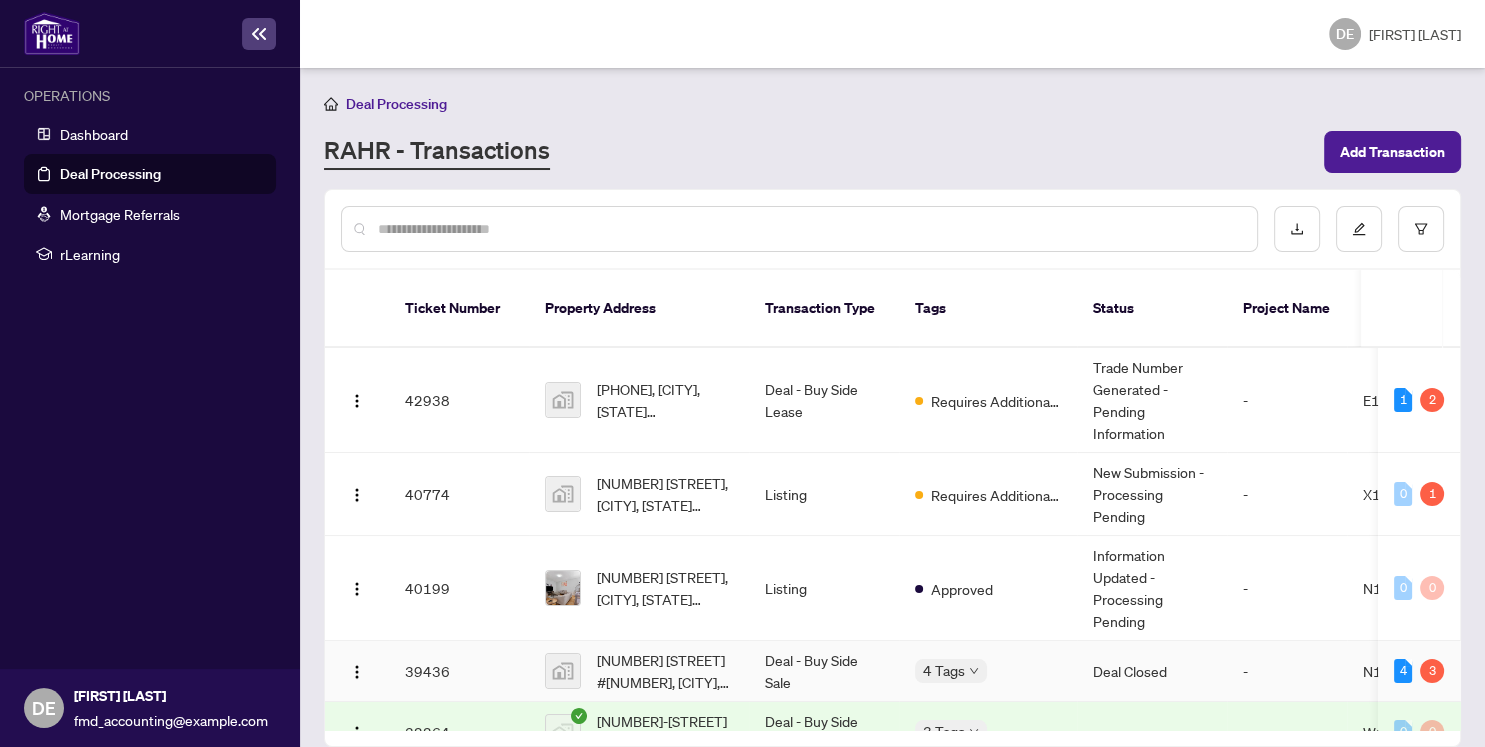 click on "Deal - Buy Side Sale" at bounding box center (824, 671) 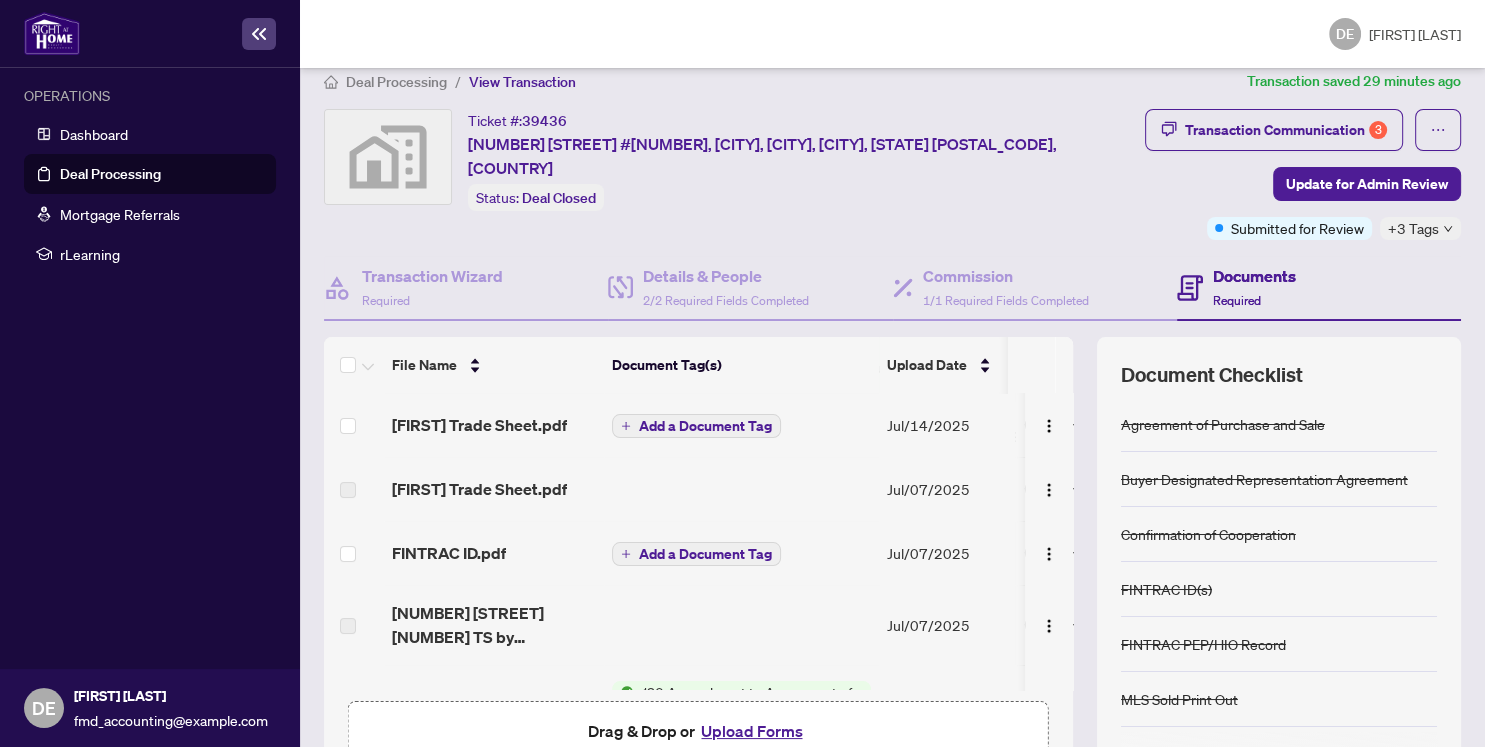scroll, scrollTop: 0, scrollLeft: 0, axis: both 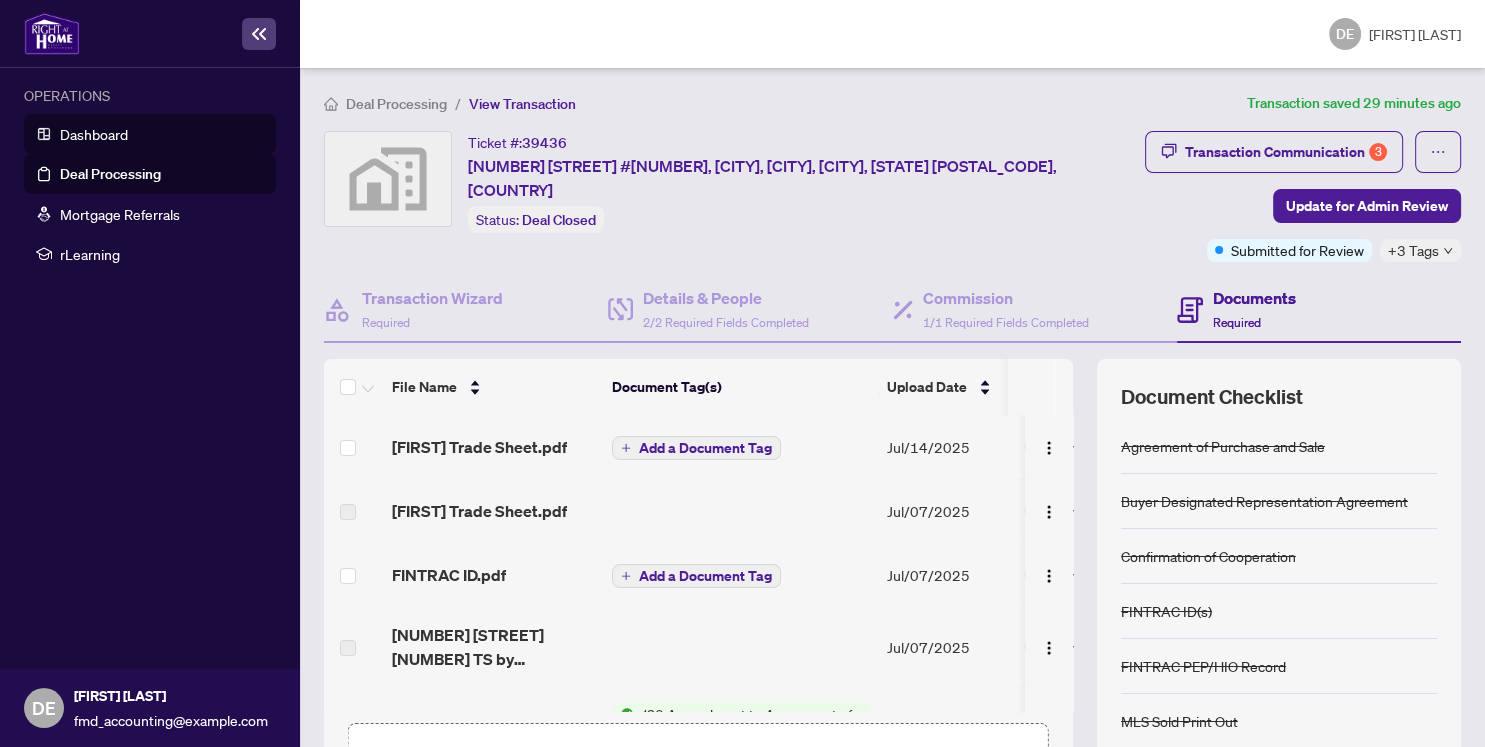 click on "Dashboard" at bounding box center [94, 134] 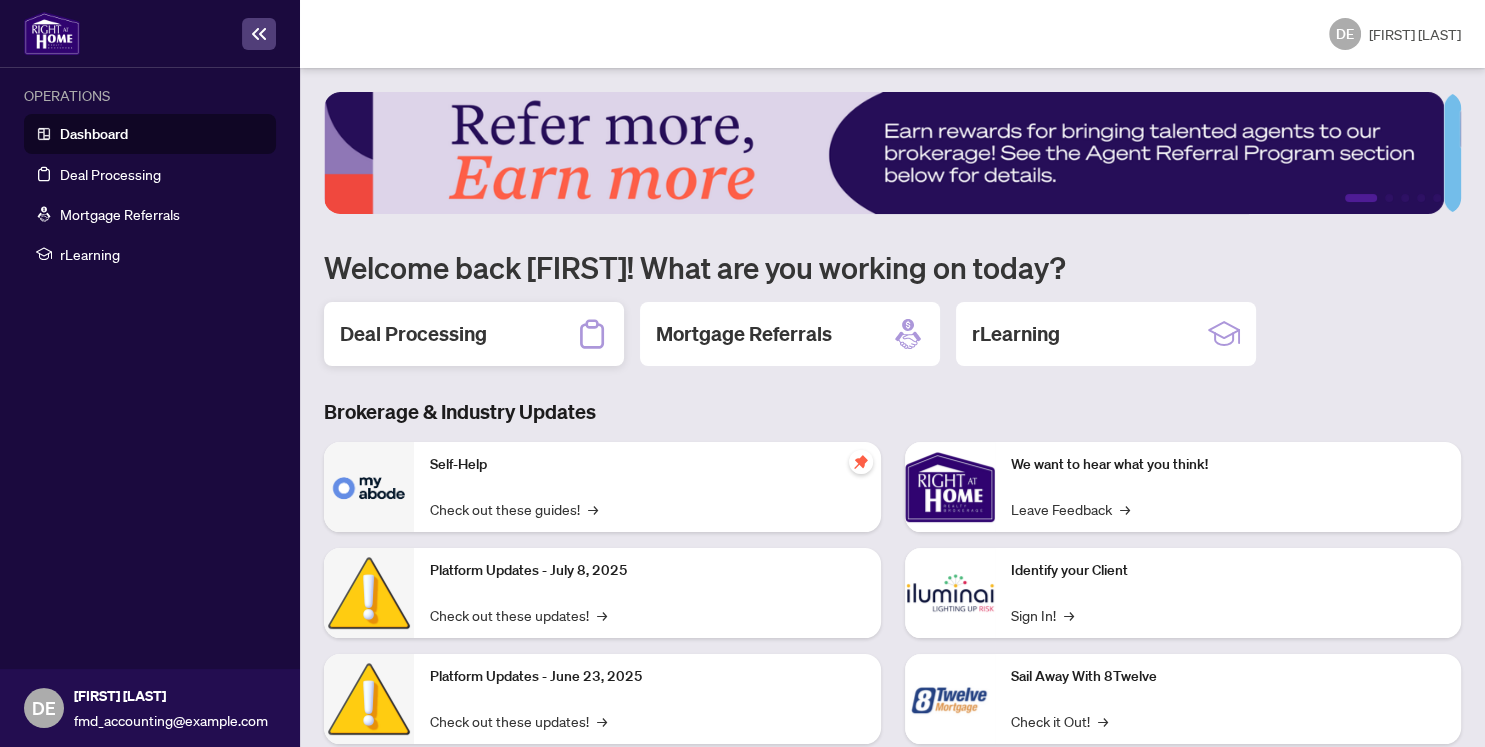 click on "Deal Processing" at bounding box center [413, 334] 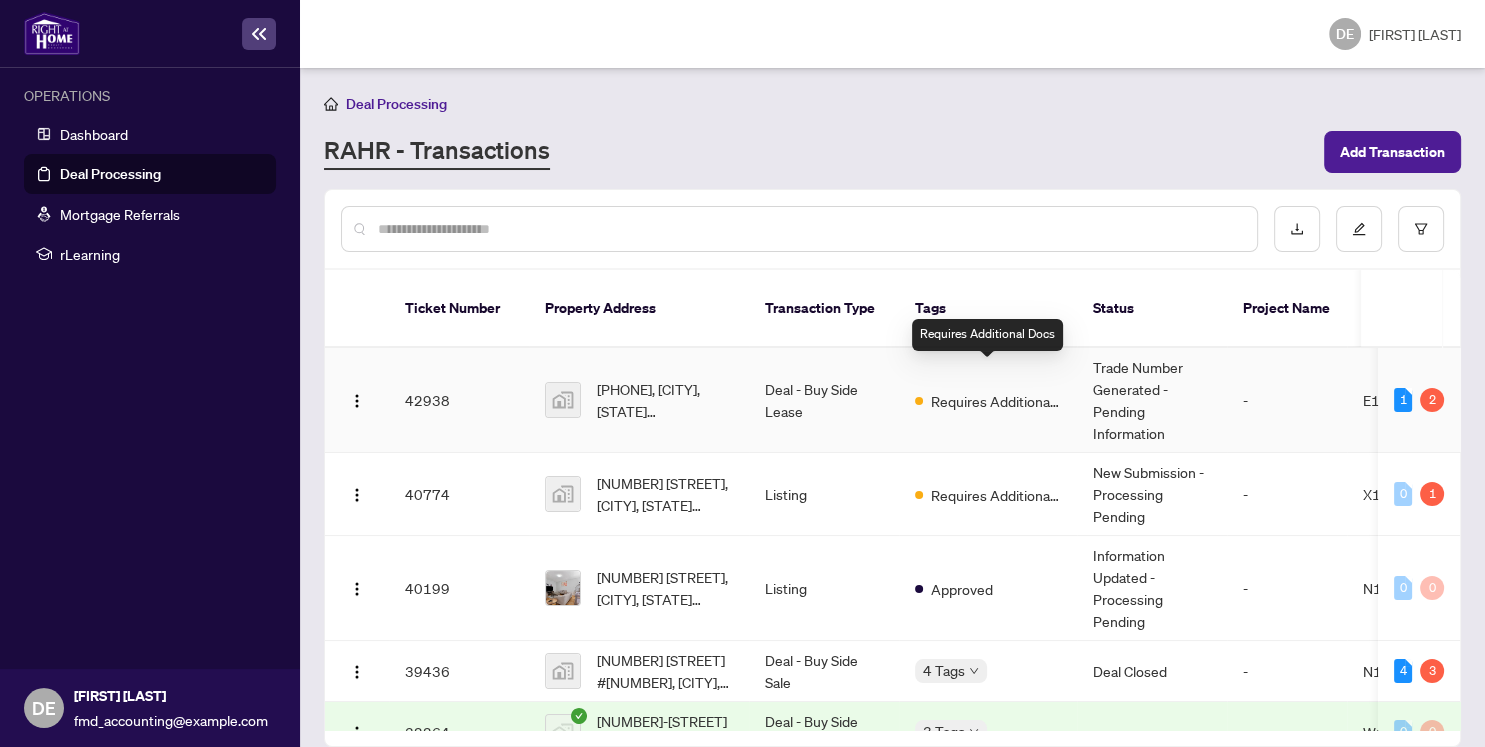 click on "Requires Additional Docs" at bounding box center [996, 401] 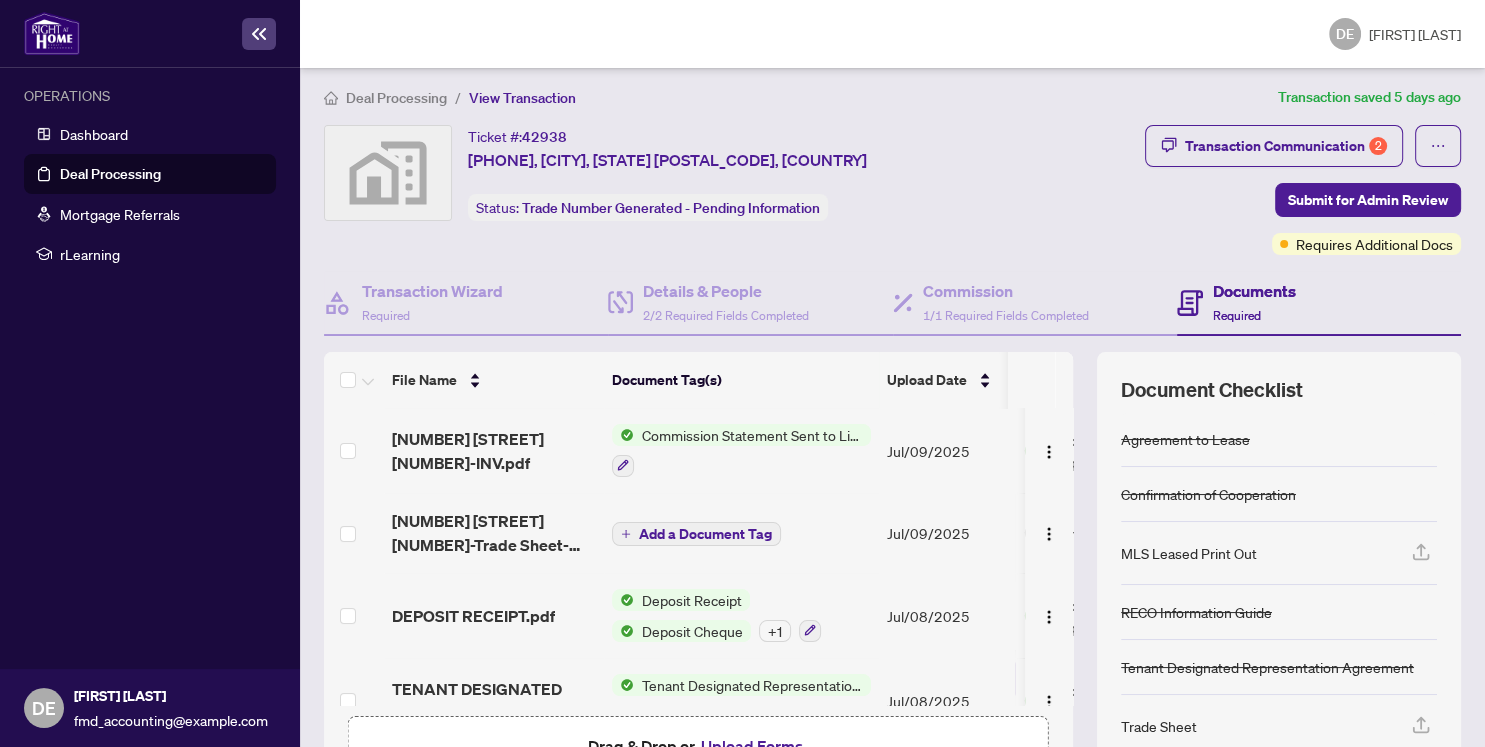 scroll, scrollTop: 0, scrollLeft: 0, axis: both 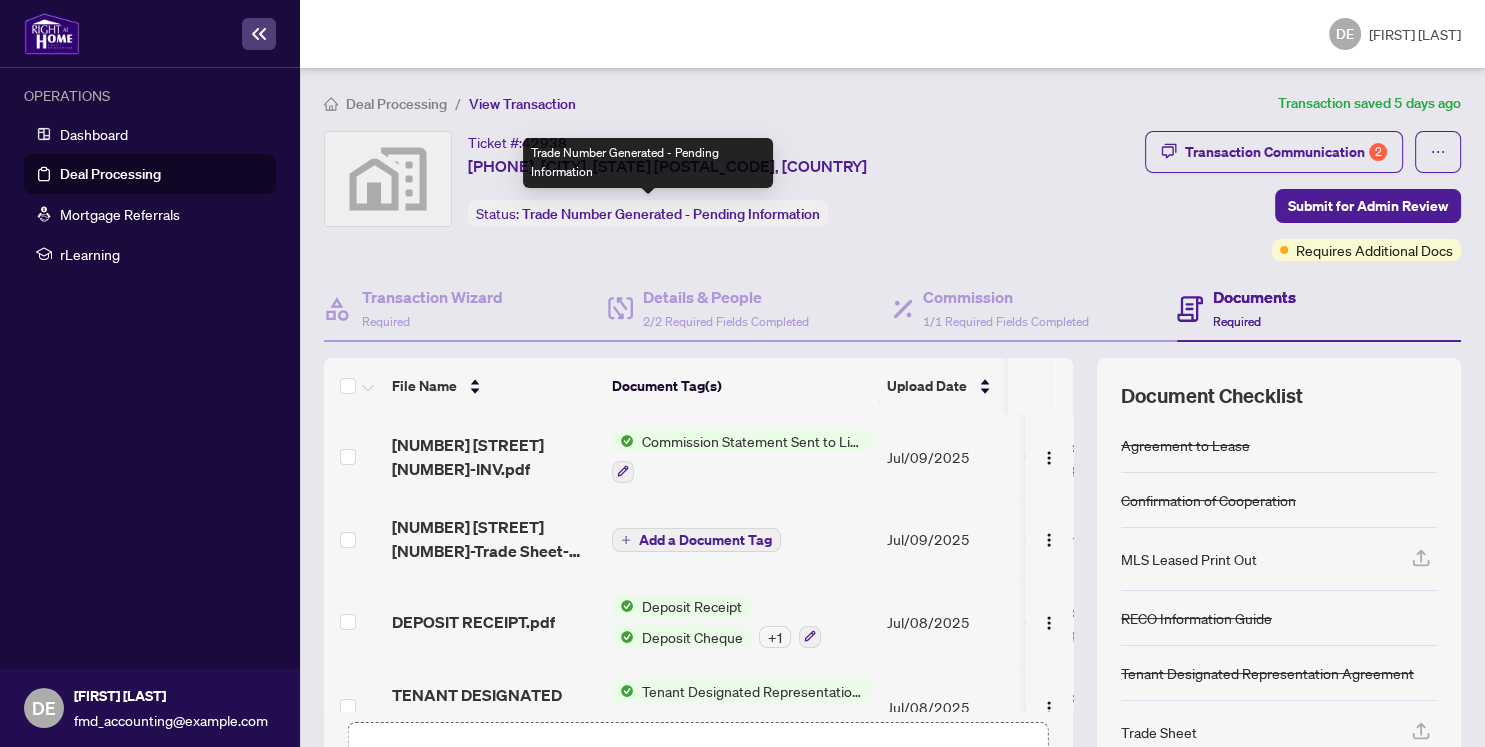 click on "Trade Number Generated - Pending Information" at bounding box center [671, 214] 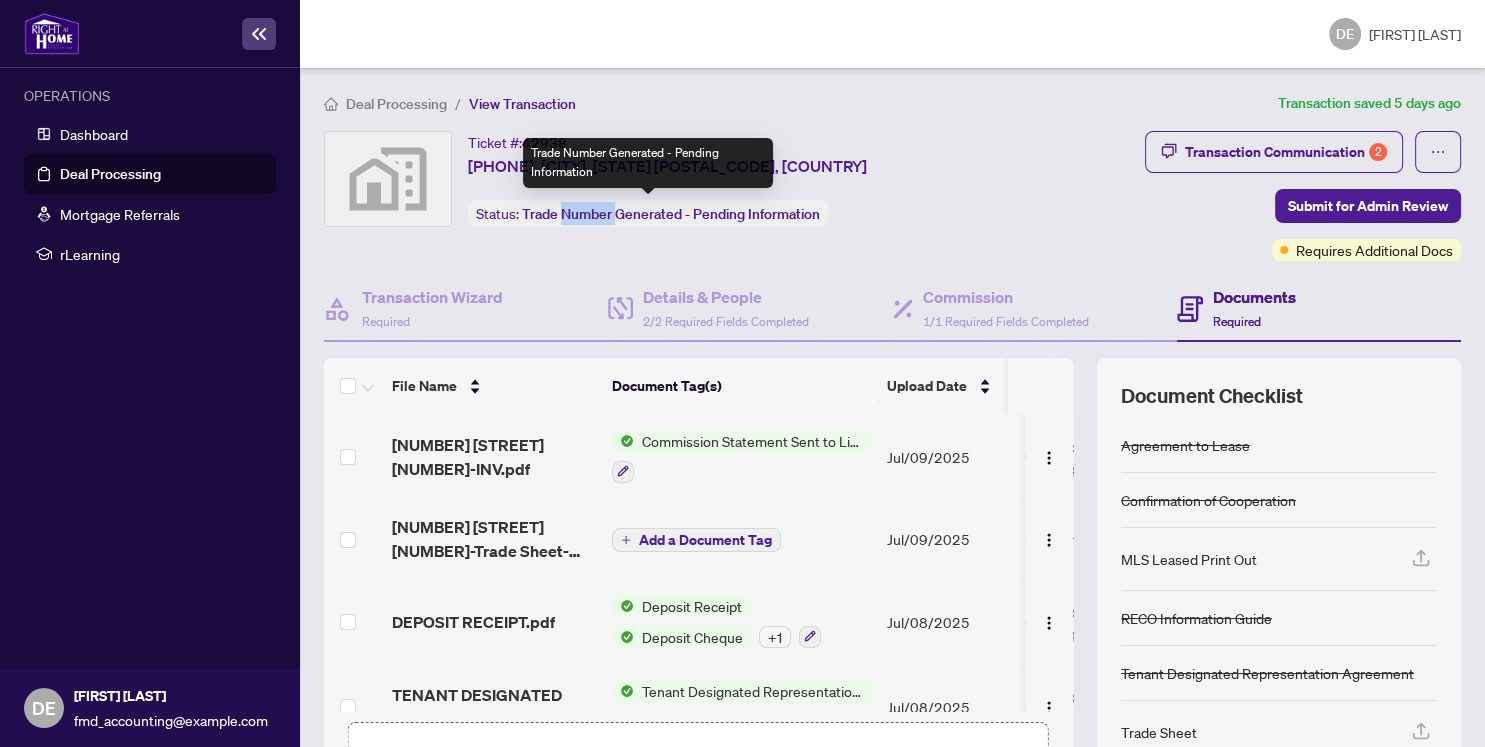 click on "Trade Number Generated - Pending Information" at bounding box center [671, 214] 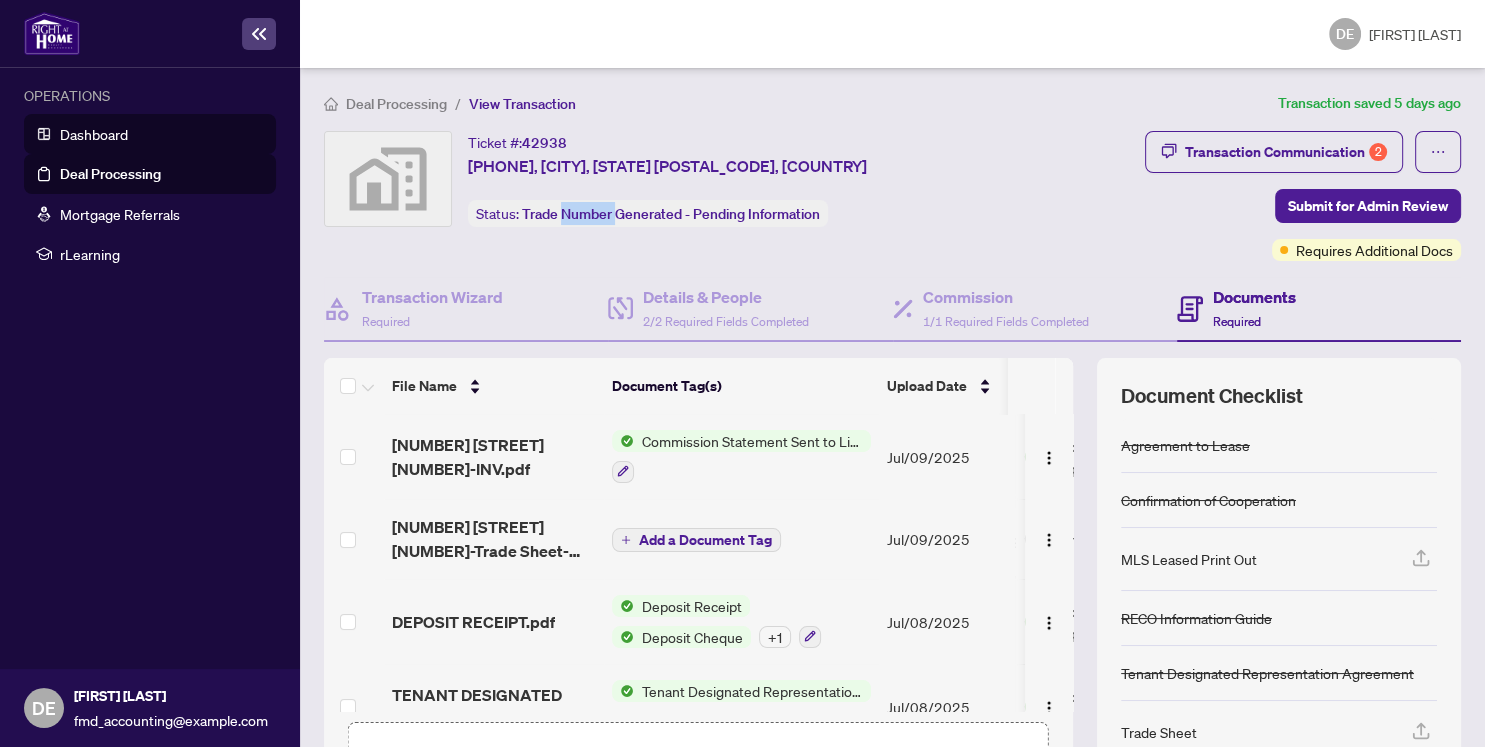 click on "Dashboard" at bounding box center (94, 134) 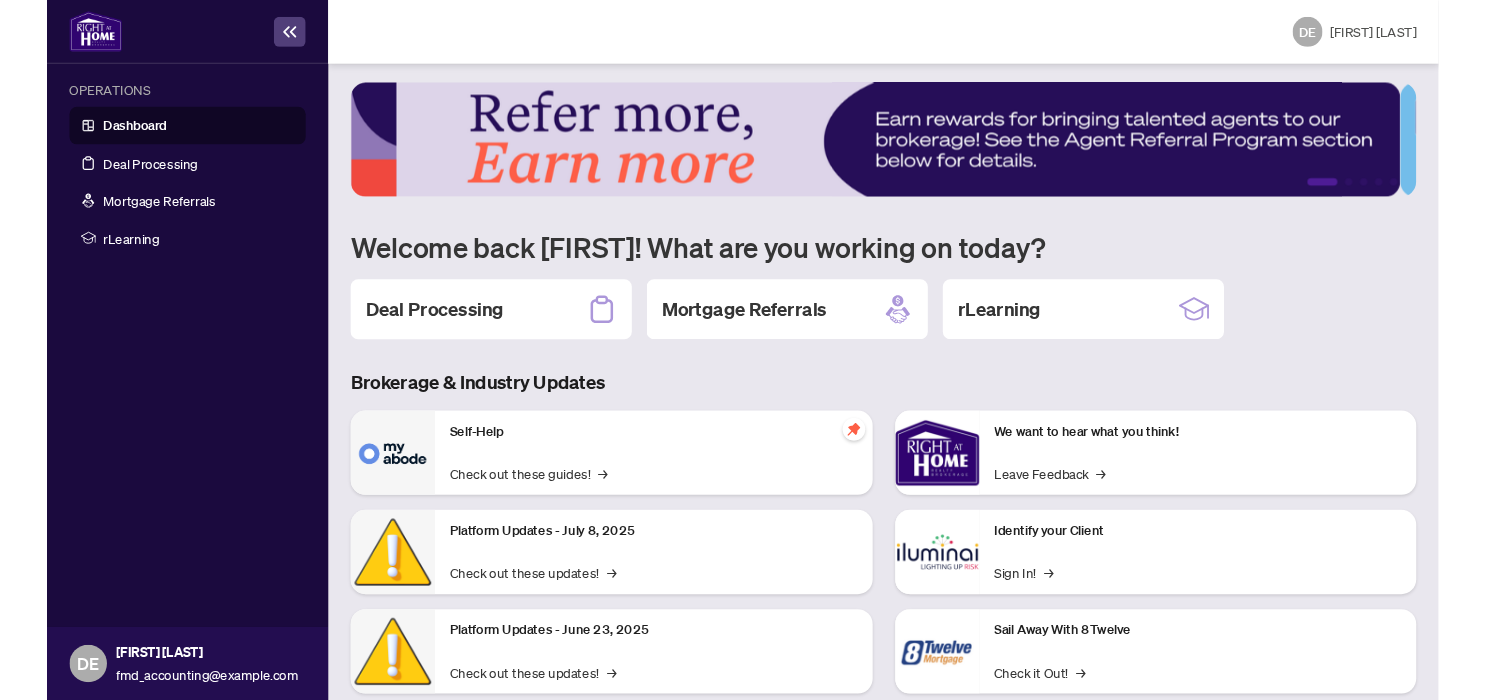 scroll, scrollTop: 0, scrollLeft: 0, axis: both 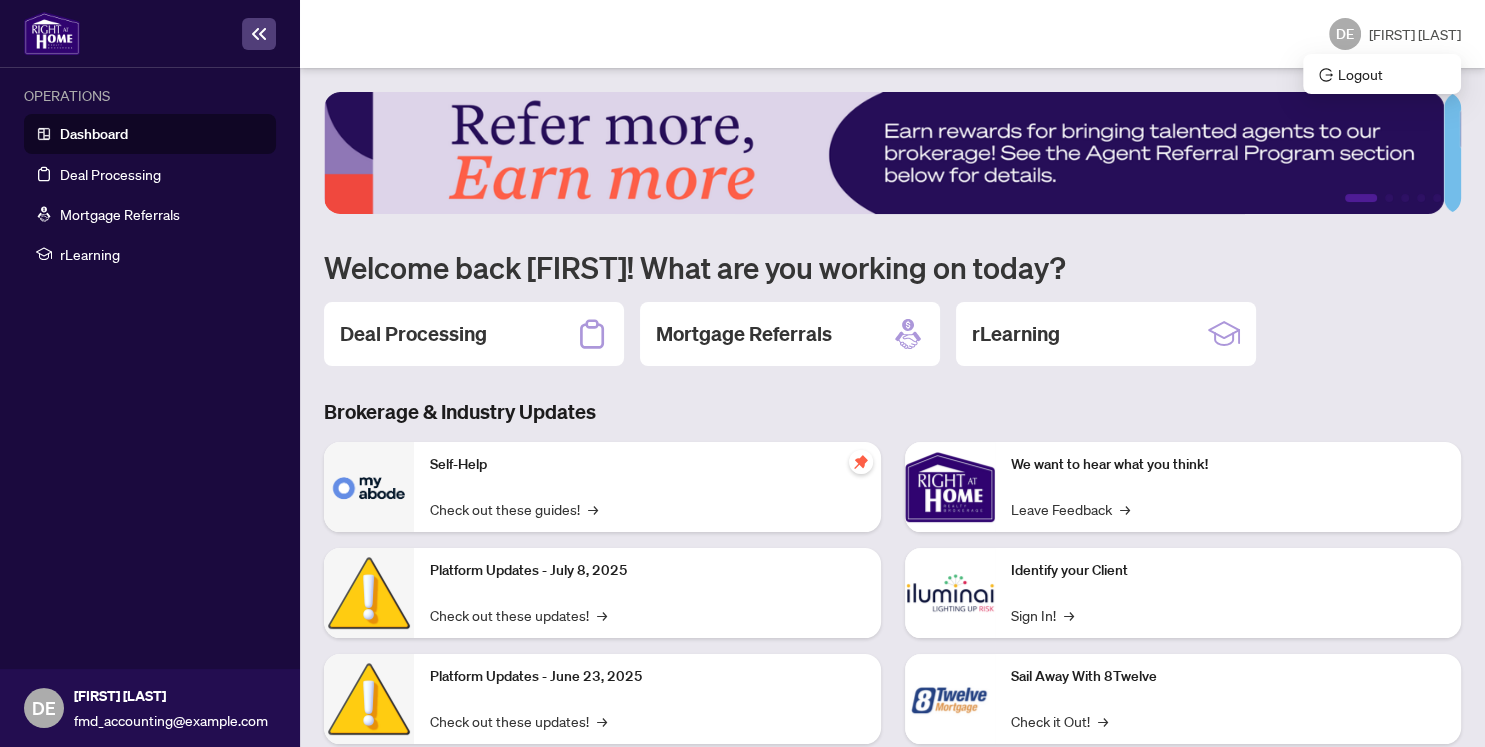 click on "DE" at bounding box center (1345, 34) 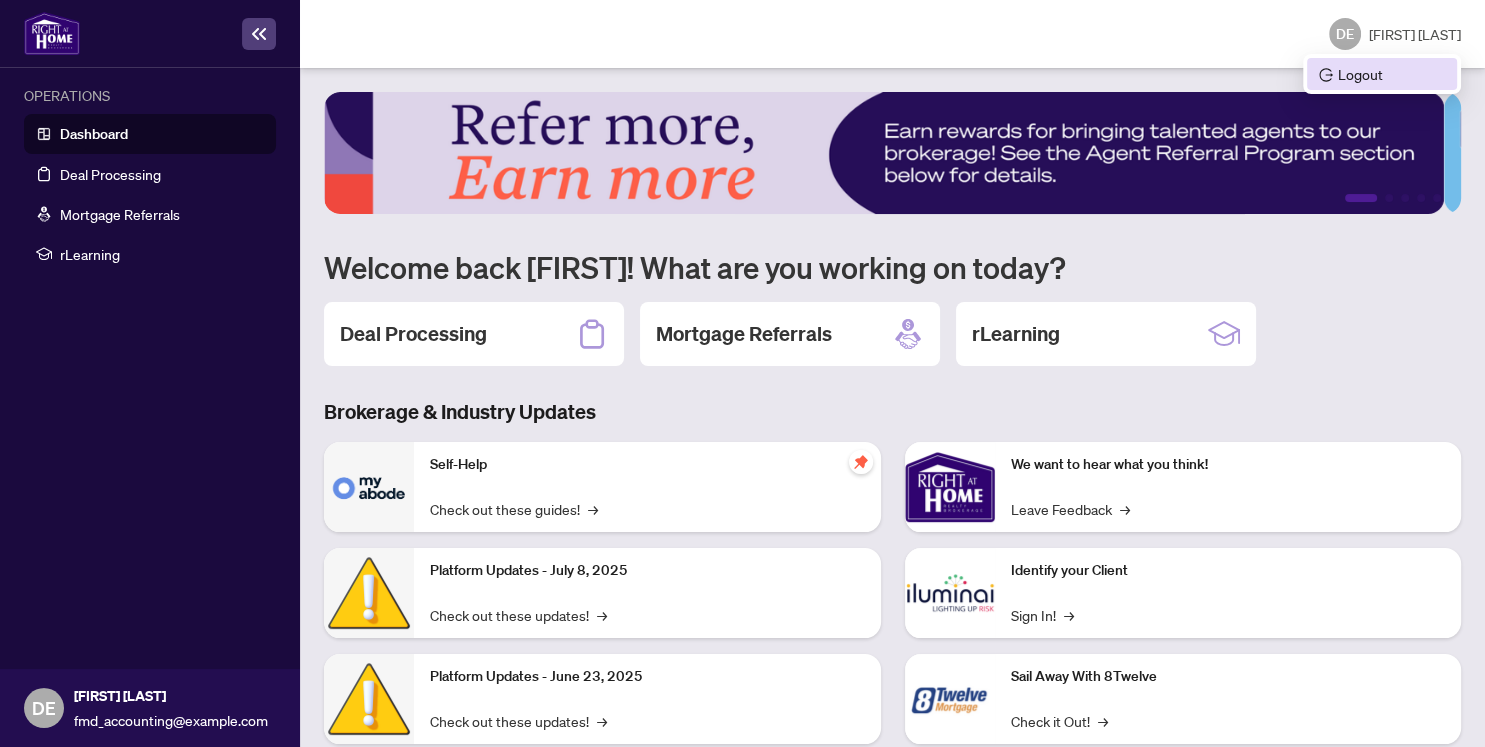 click on "Logout" at bounding box center [1382, 74] 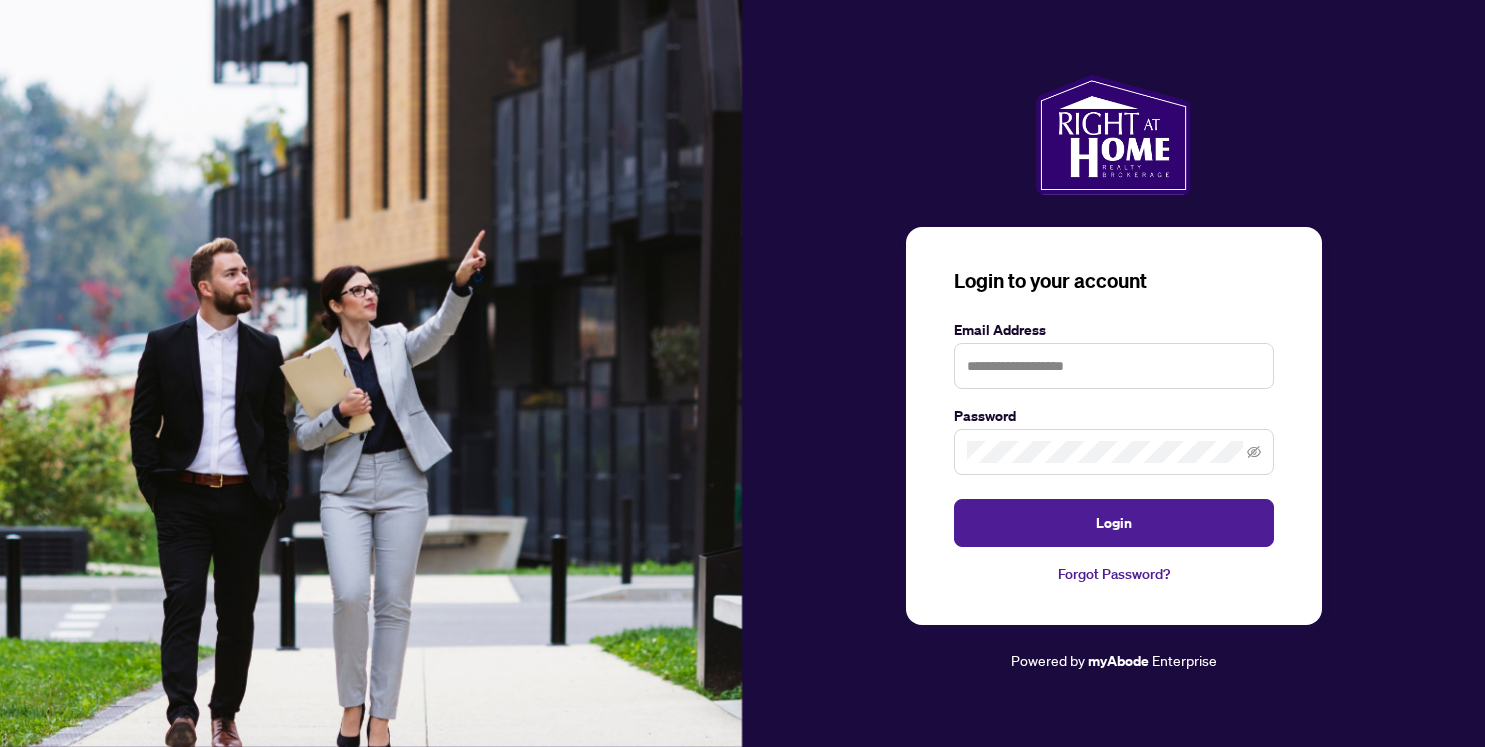 scroll, scrollTop: 0, scrollLeft: 0, axis: both 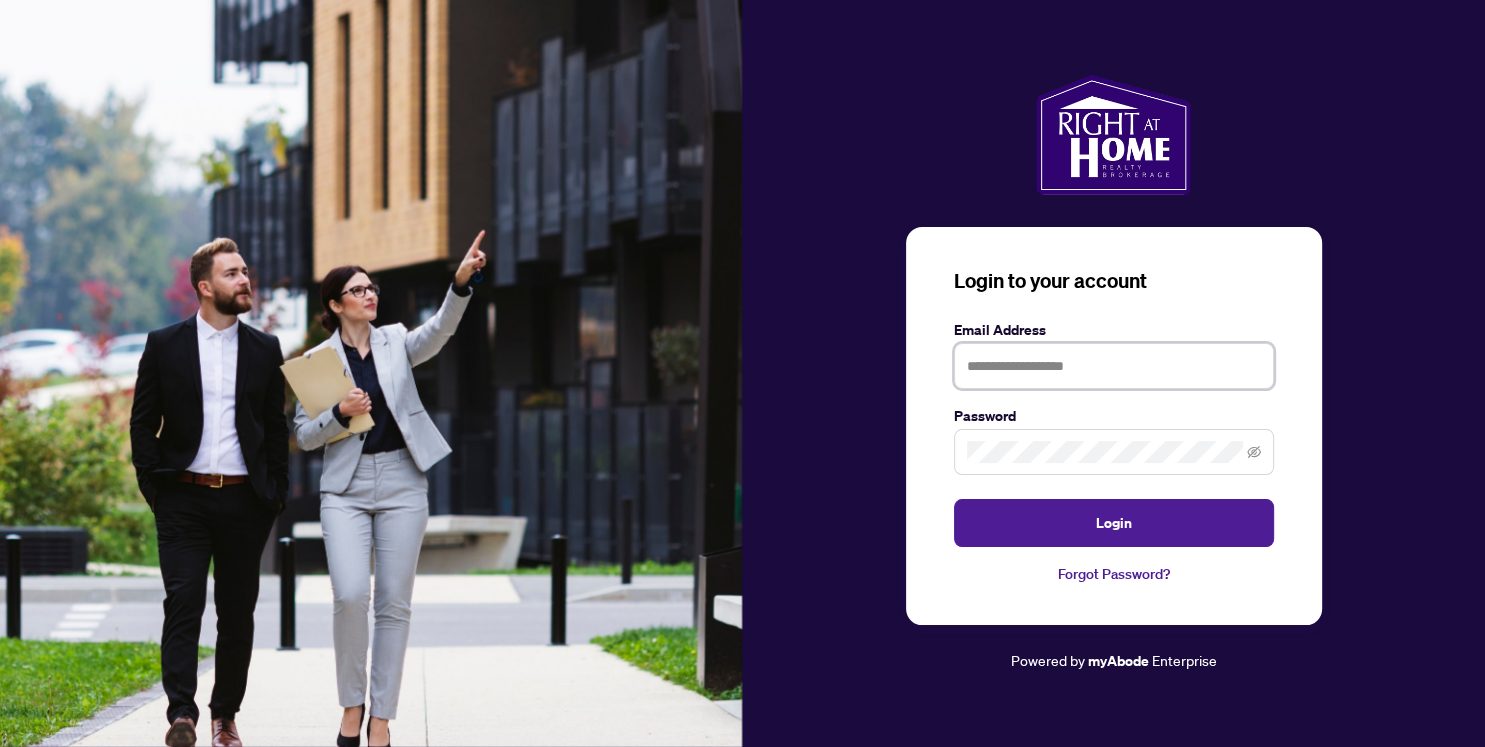 click at bounding box center (1114, 366) 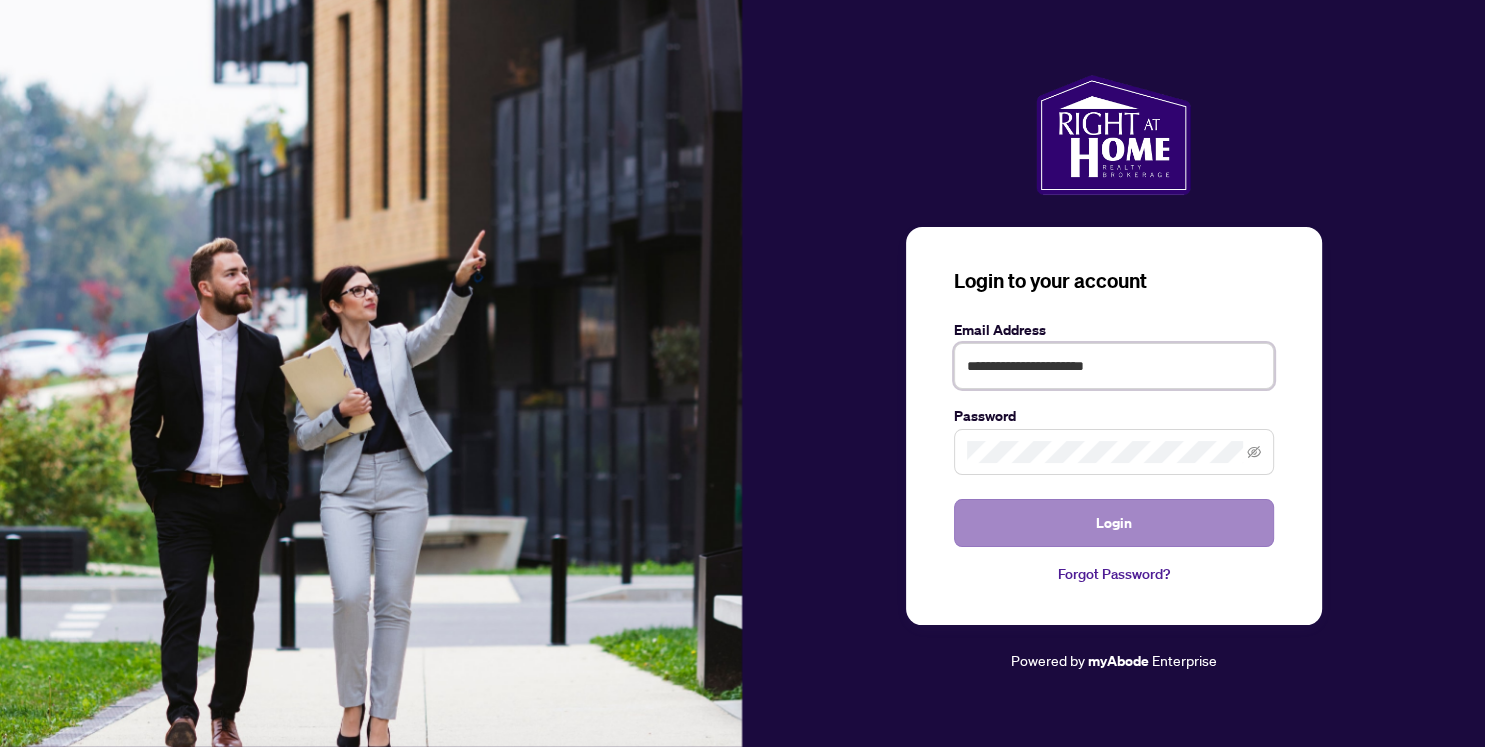 type on "**********" 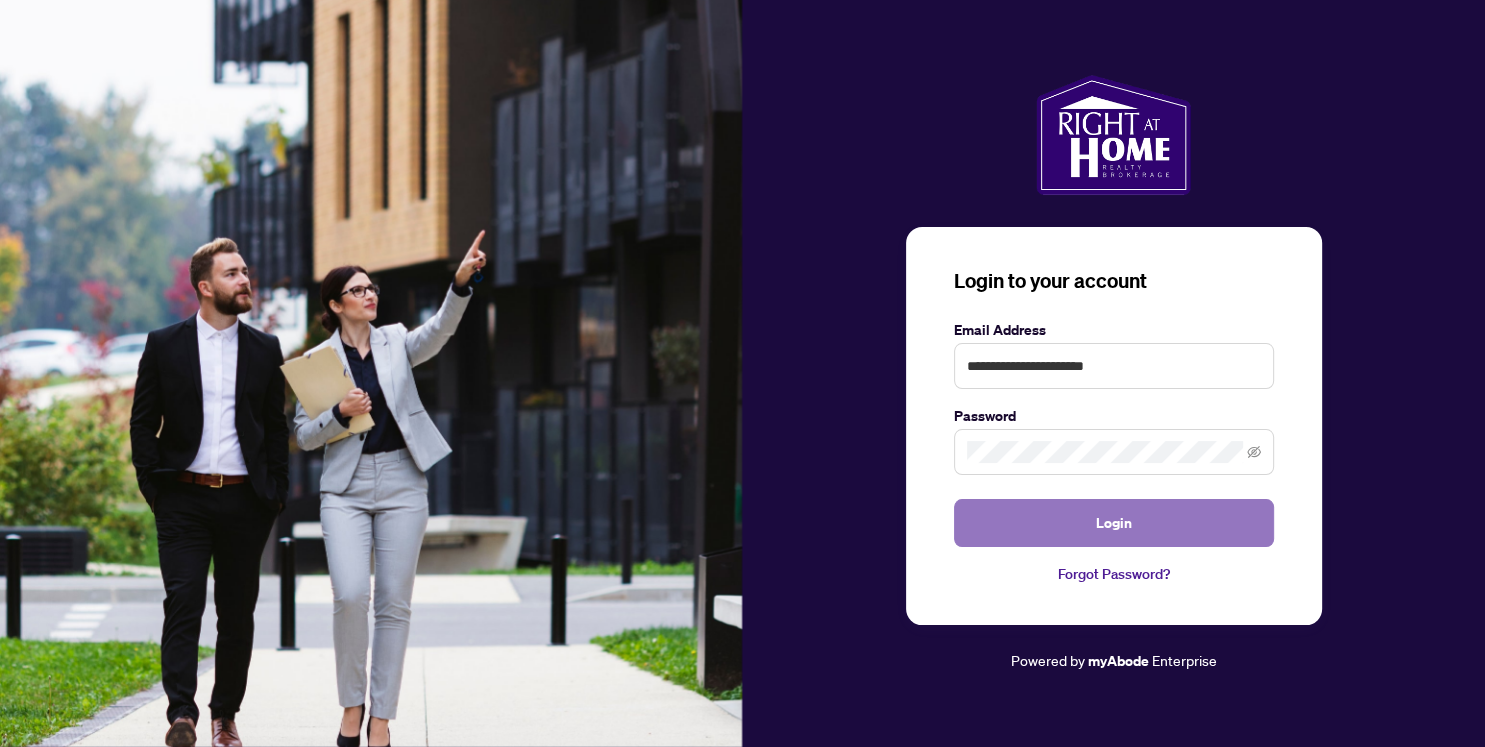 click on "Login" at bounding box center [1114, 523] 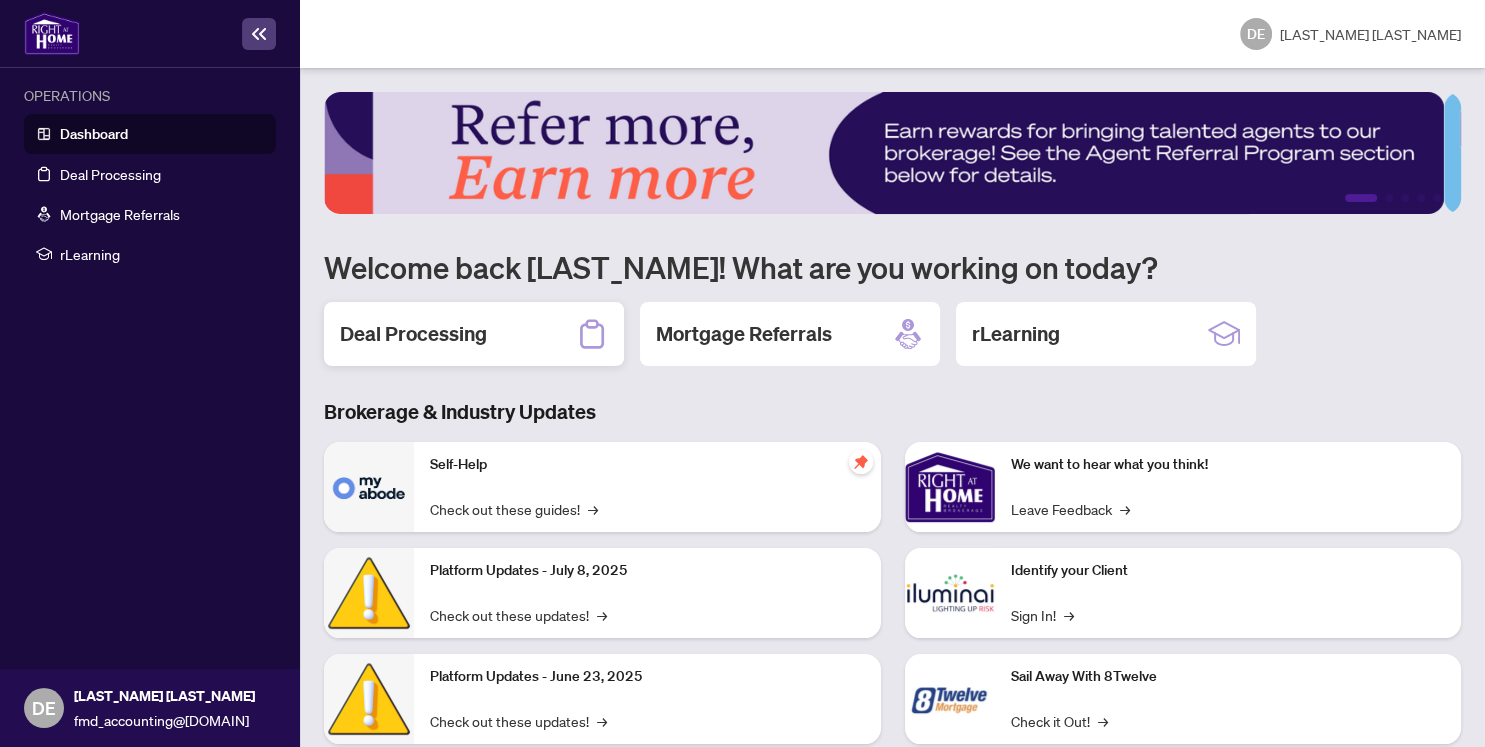click on "Deal Processing" at bounding box center [413, 334] 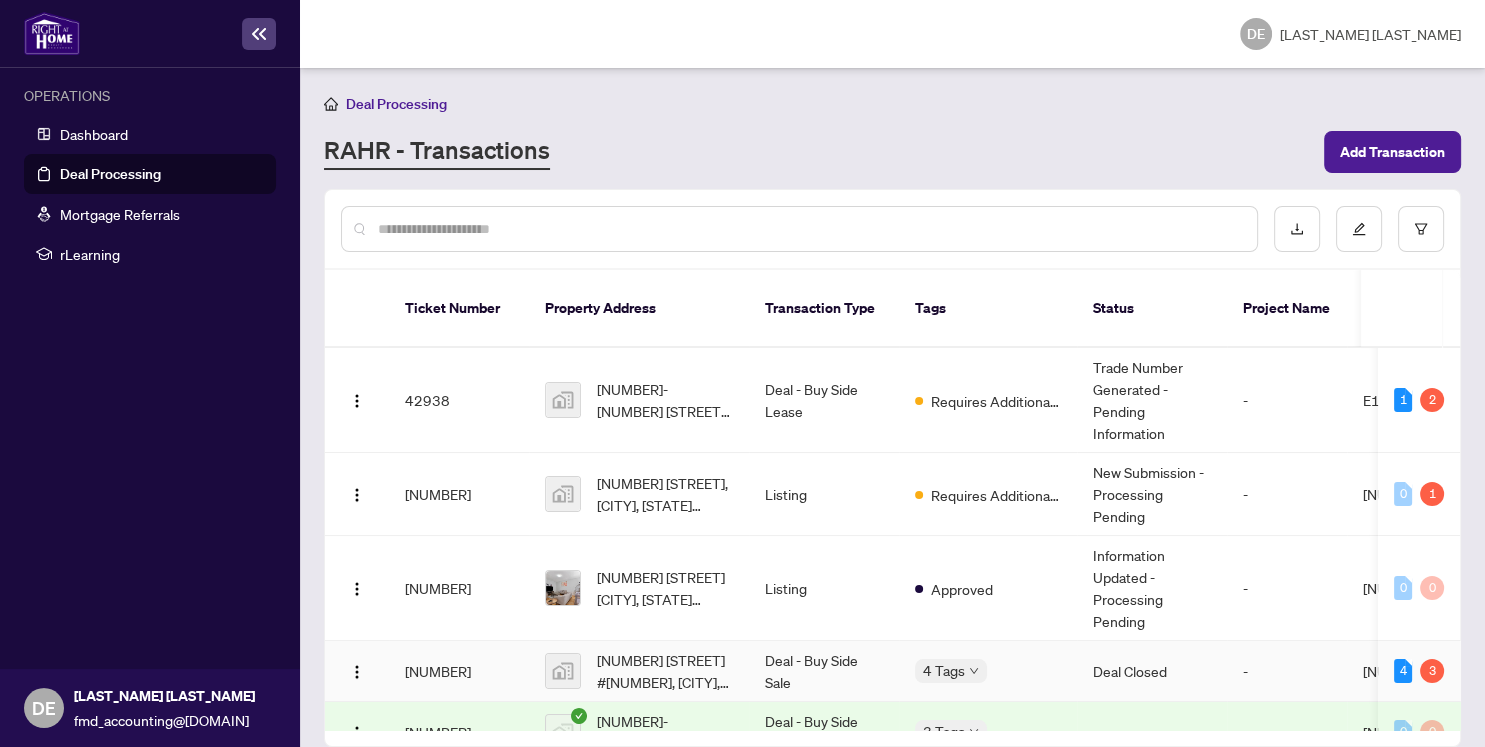 click on "4 Tags" at bounding box center [988, 670] 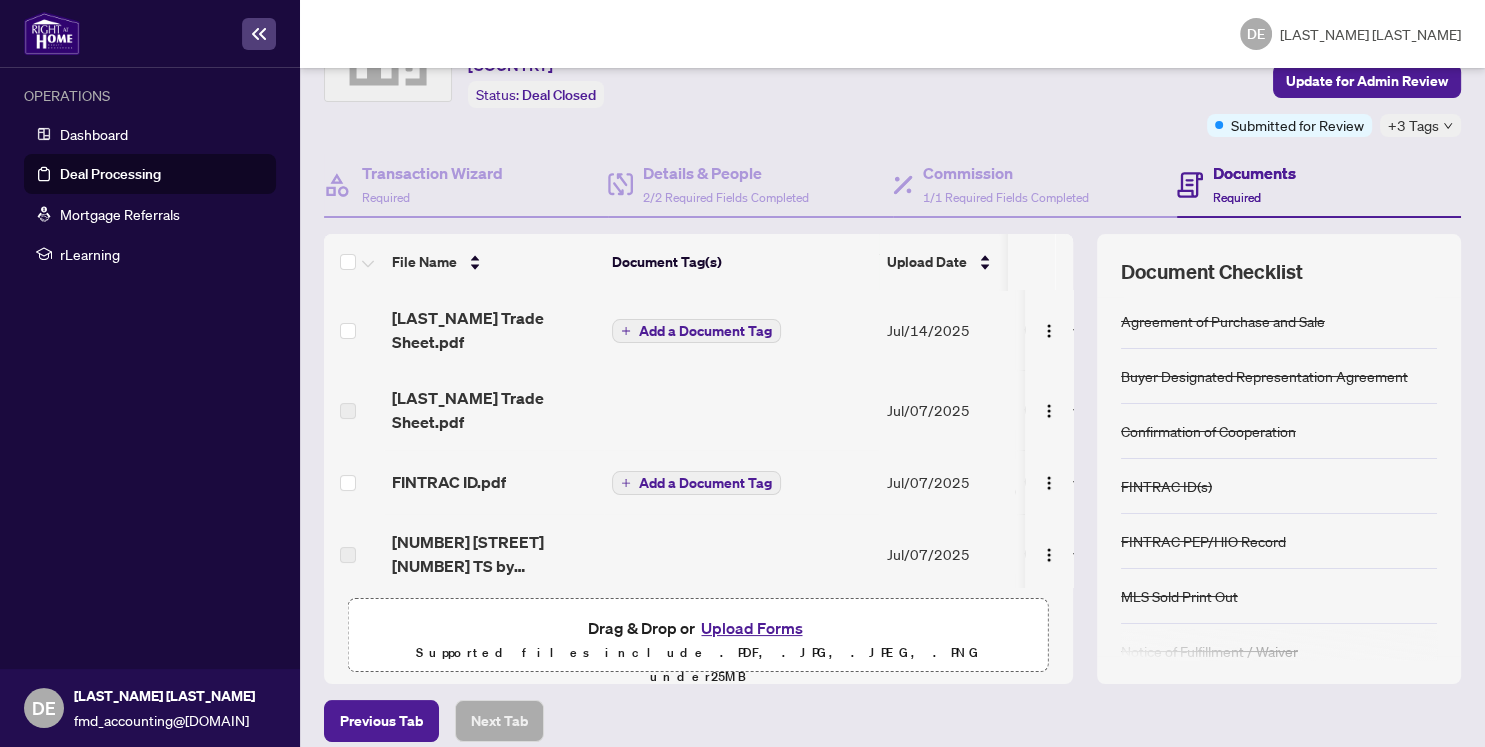 scroll, scrollTop: 141, scrollLeft: 0, axis: vertical 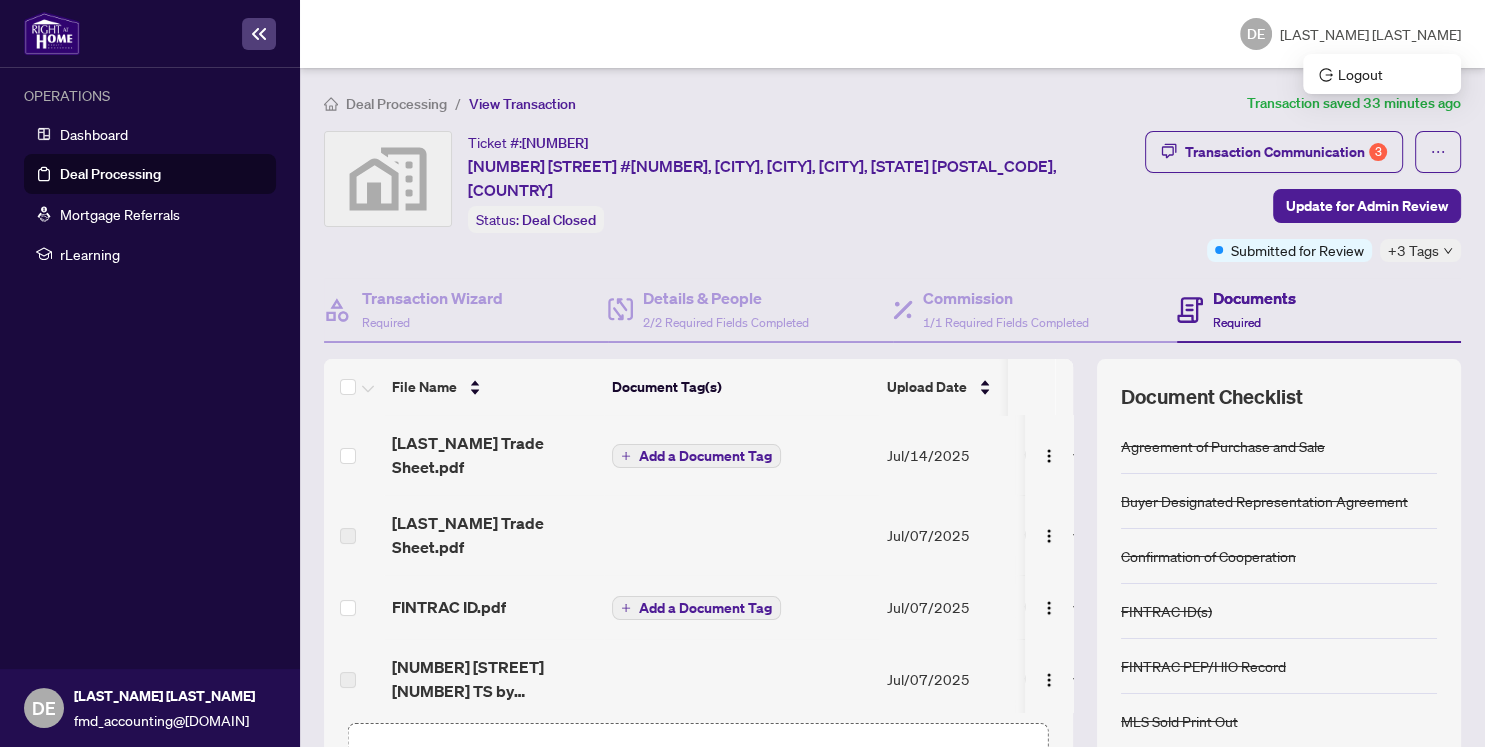 click on "DE" at bounding box center [1256, 34] 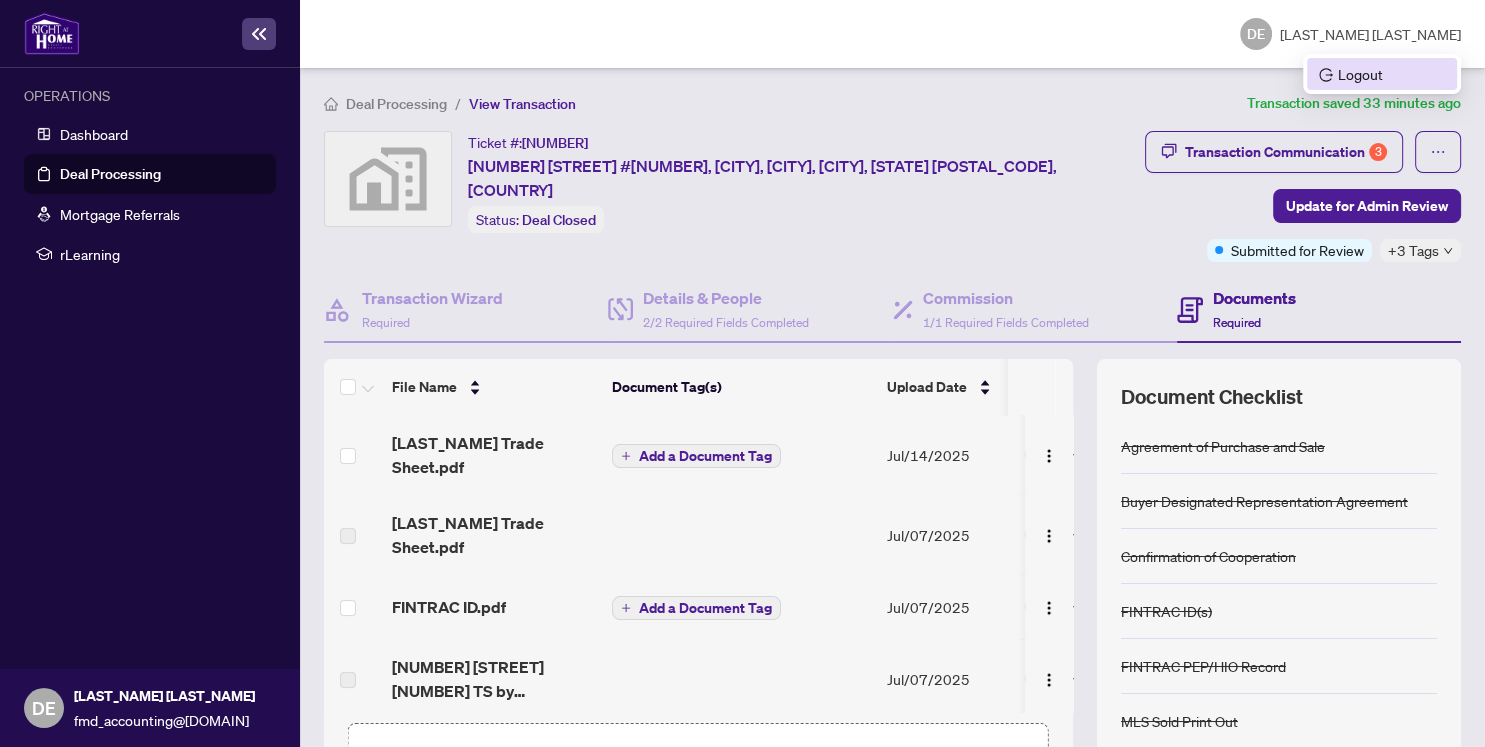 click on "Logout" at bounding box center [1382, 74] 